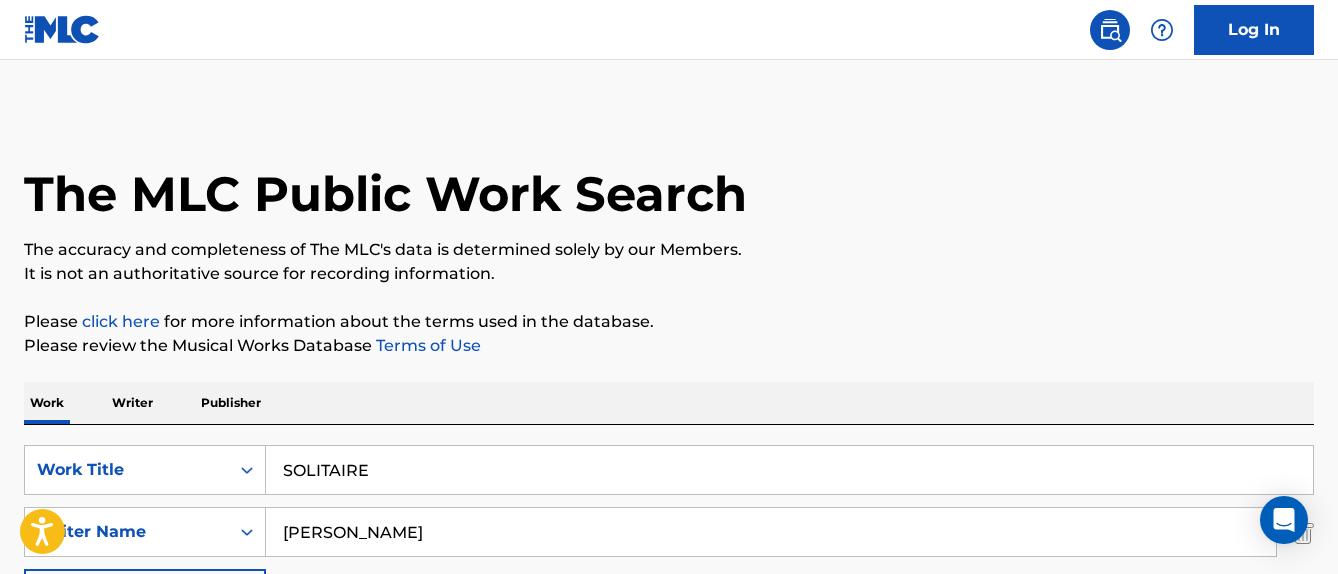 scroll, scrollTop: 493, scrollLeft: 0, axis: vertical 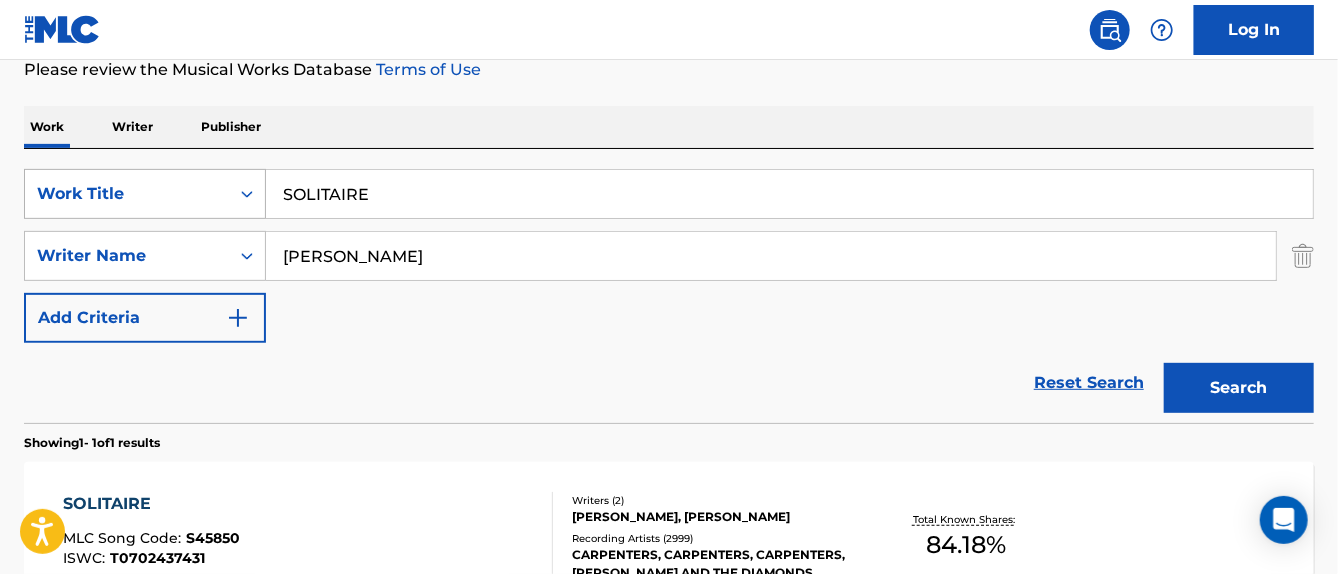 drag, startPoint x: 386, startPoint y: 195, endPoint x: 158, endPoint y: 193, distance: 228.00877 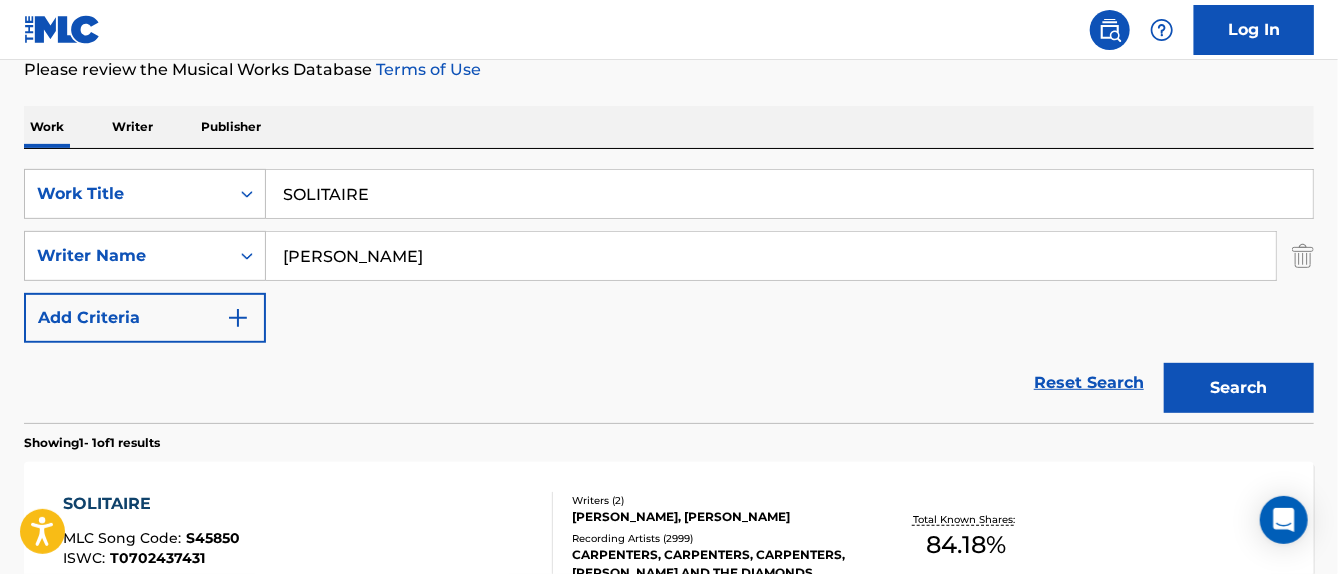 paste on "BROTHER [PERSON_NAME]" 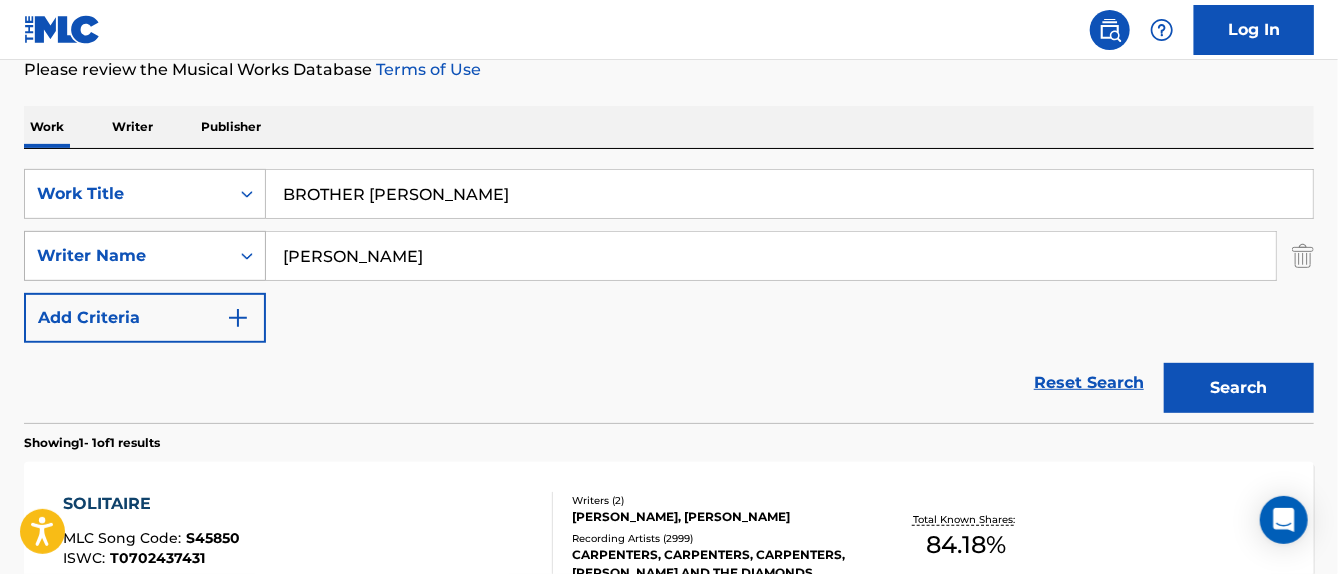 type on "BROTHER [PERSON_NAME]" 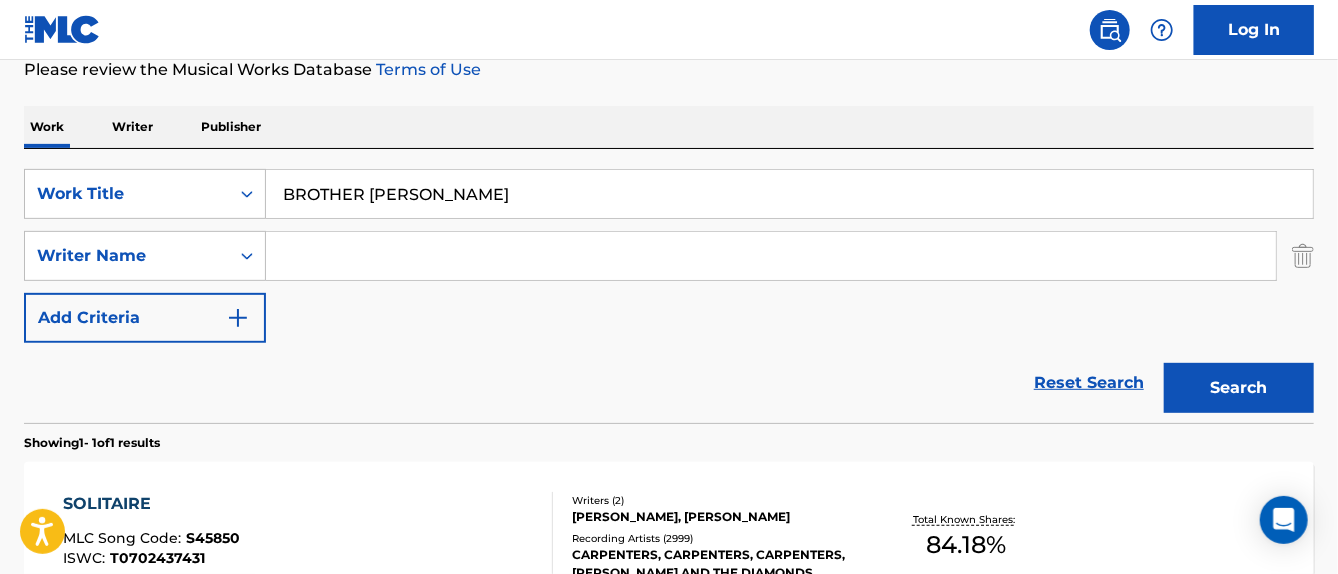 paste on "[PERSON_NAME]" 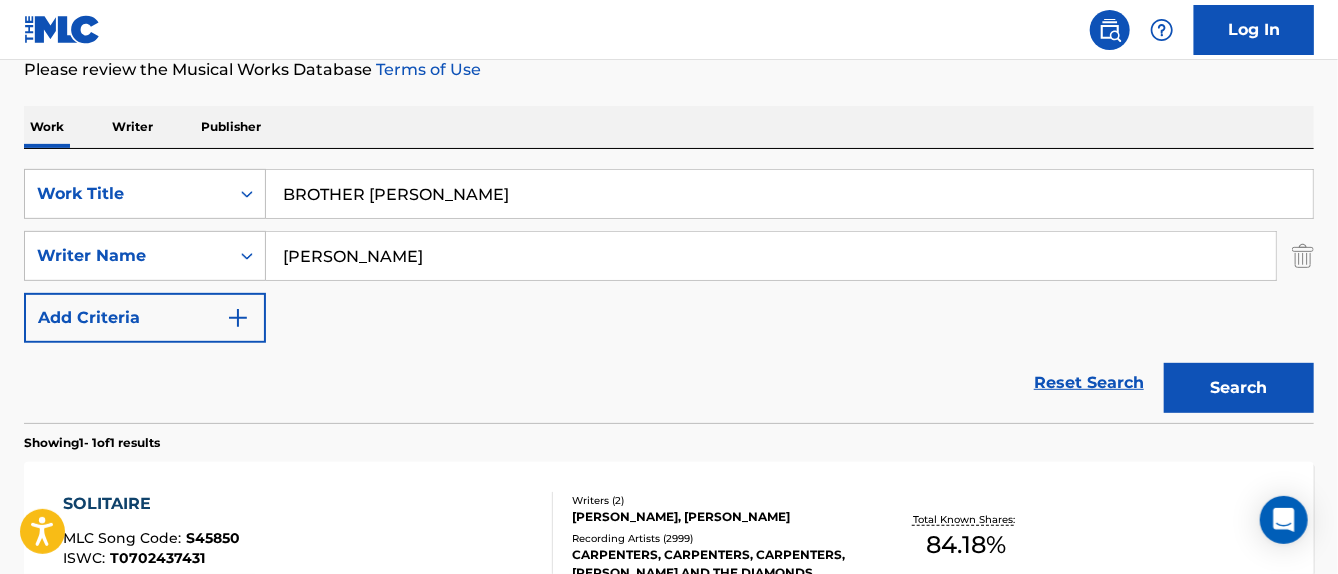 paste on "[PERSON_NAME]" 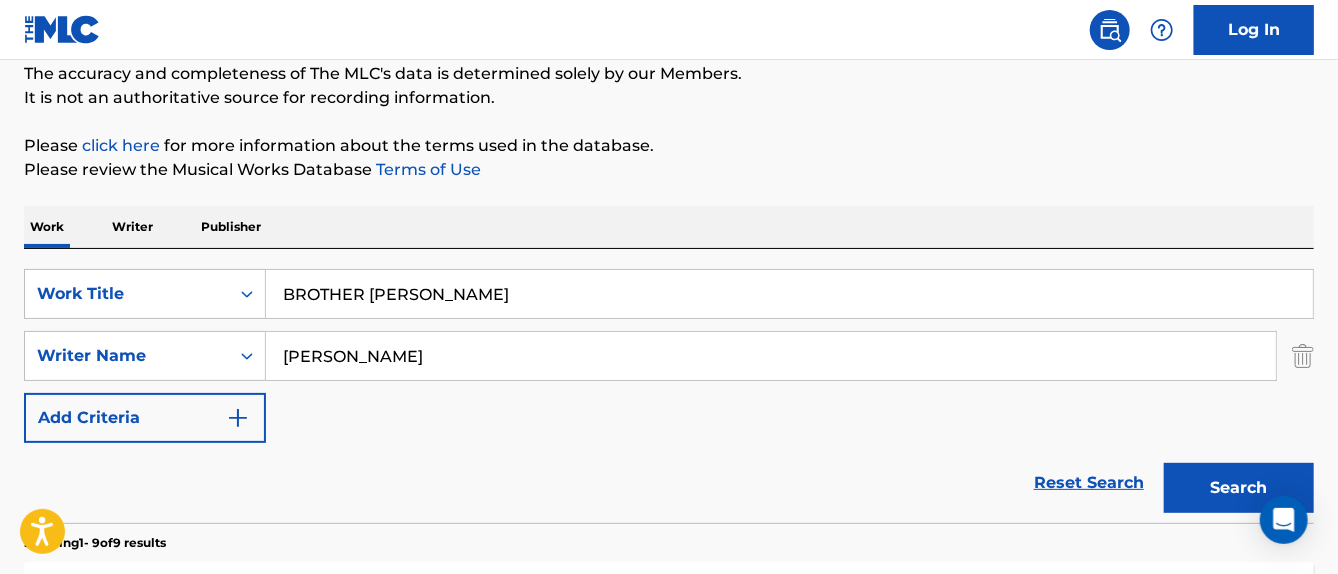 scroll, scrollTop: 376, scrollLeft: 0, axis: vertical 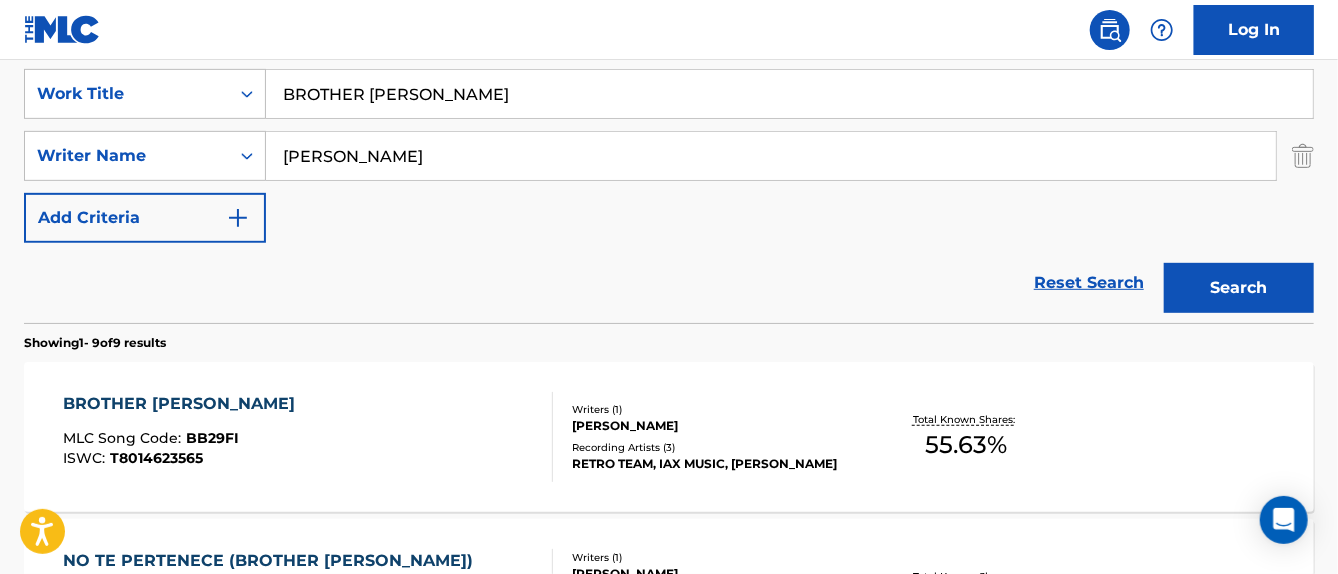 click on "BROTHER [PERSON_NAME]" at bounding box center (184, 404) 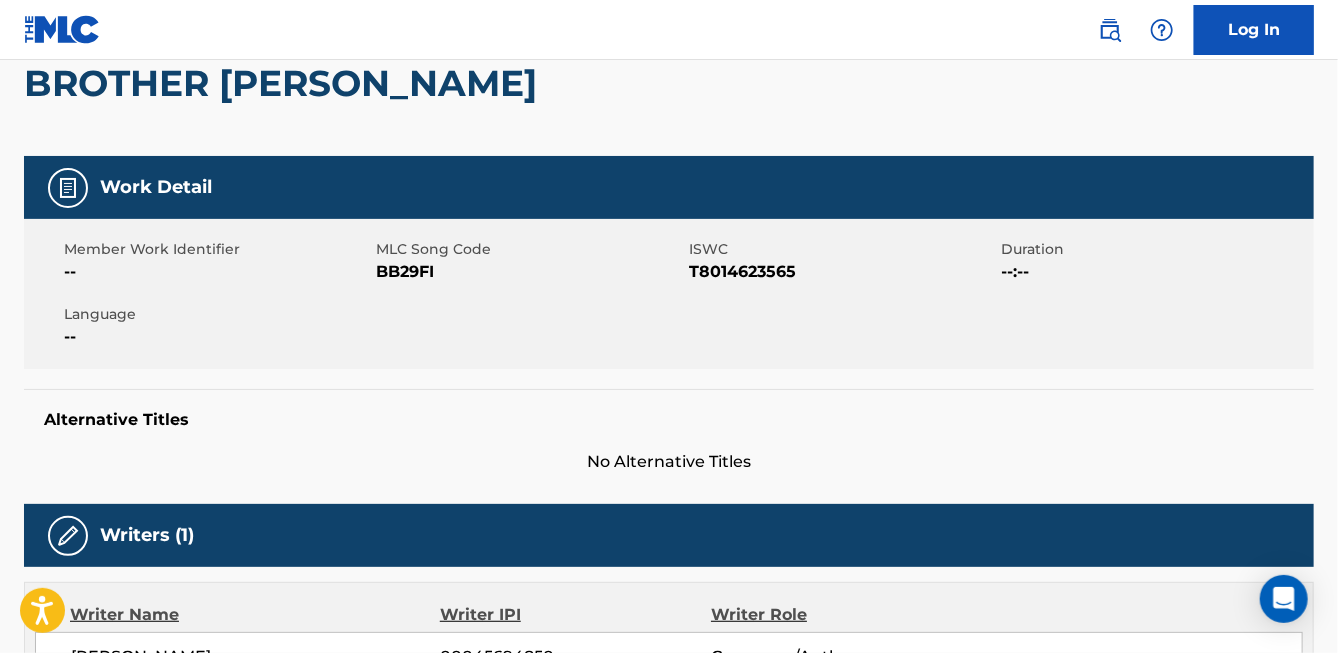 scroll, scrollTop: 0, scrollLeft: 0, axis: both 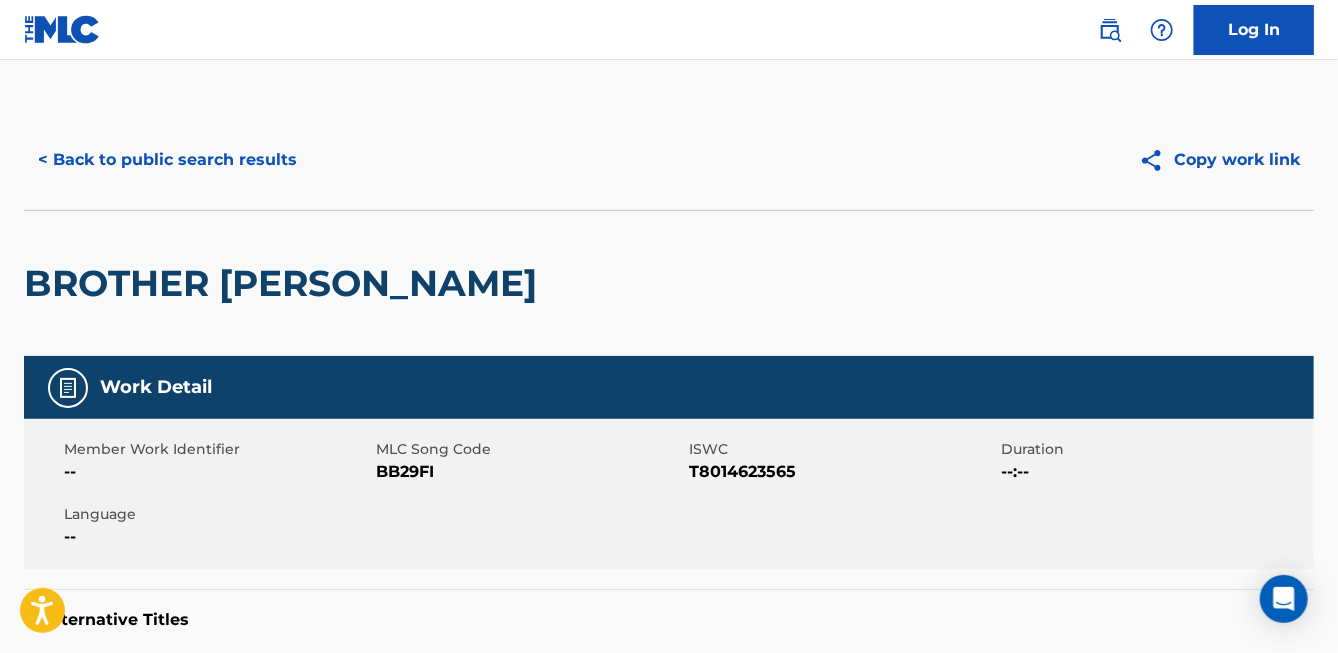 click on "< Back to public search results" at bounding box center (167, 160) 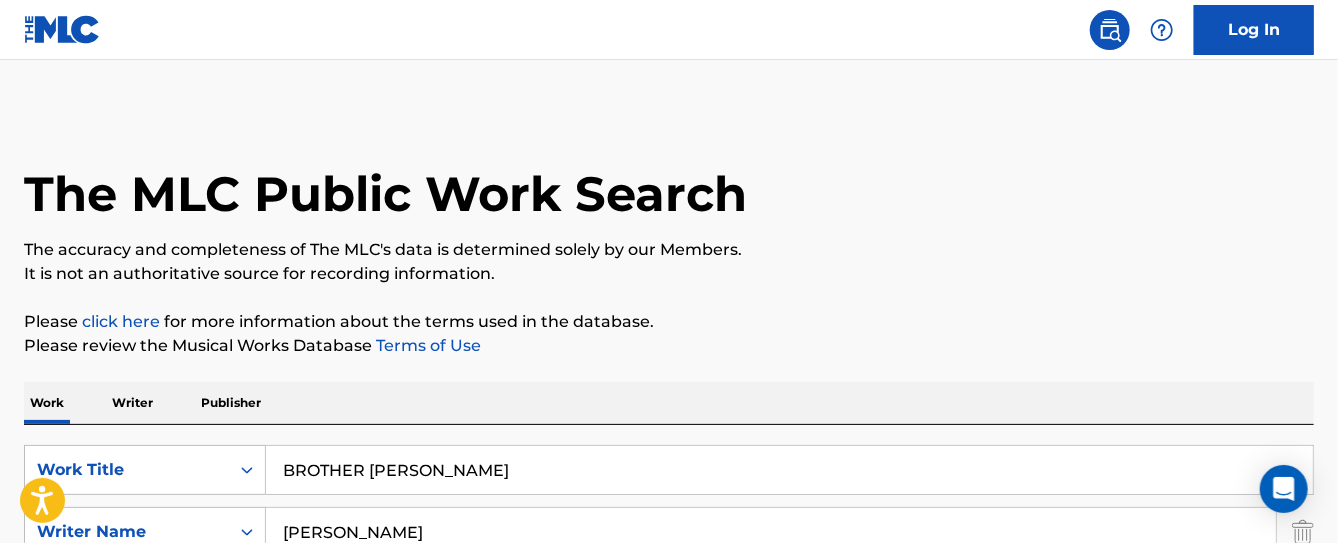 scroll, scrollTop: 300, scrollLeft: 0, axis: vertical 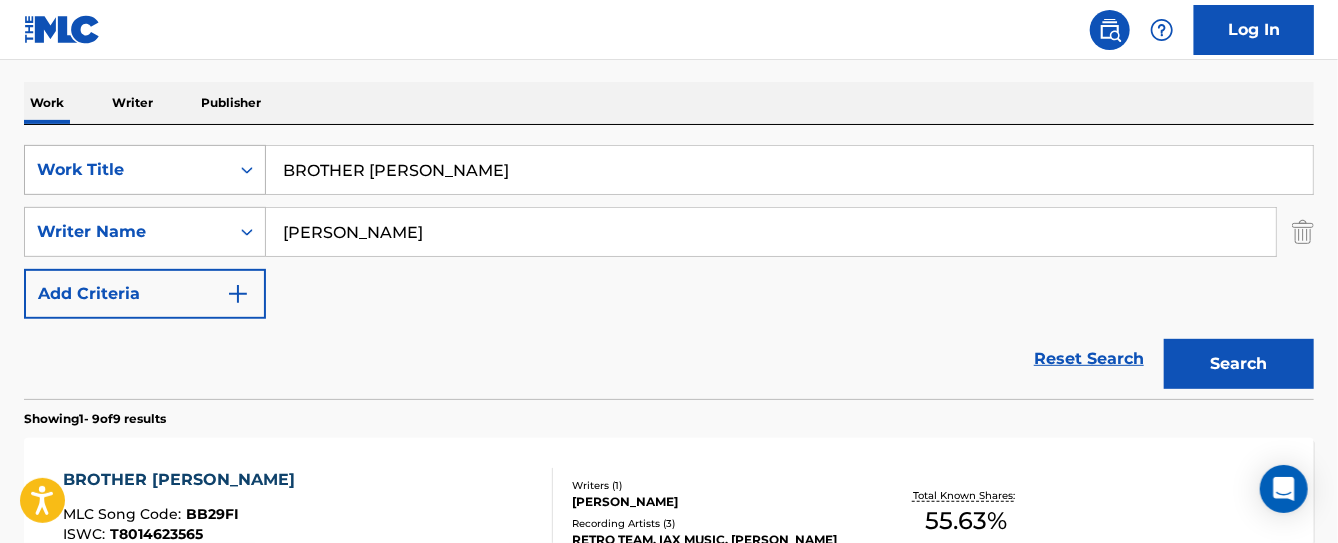 drag, startPoint x: 469, startPoint y: 163, endPoint x: 96, endPoint y: 162, distance: 373.00134 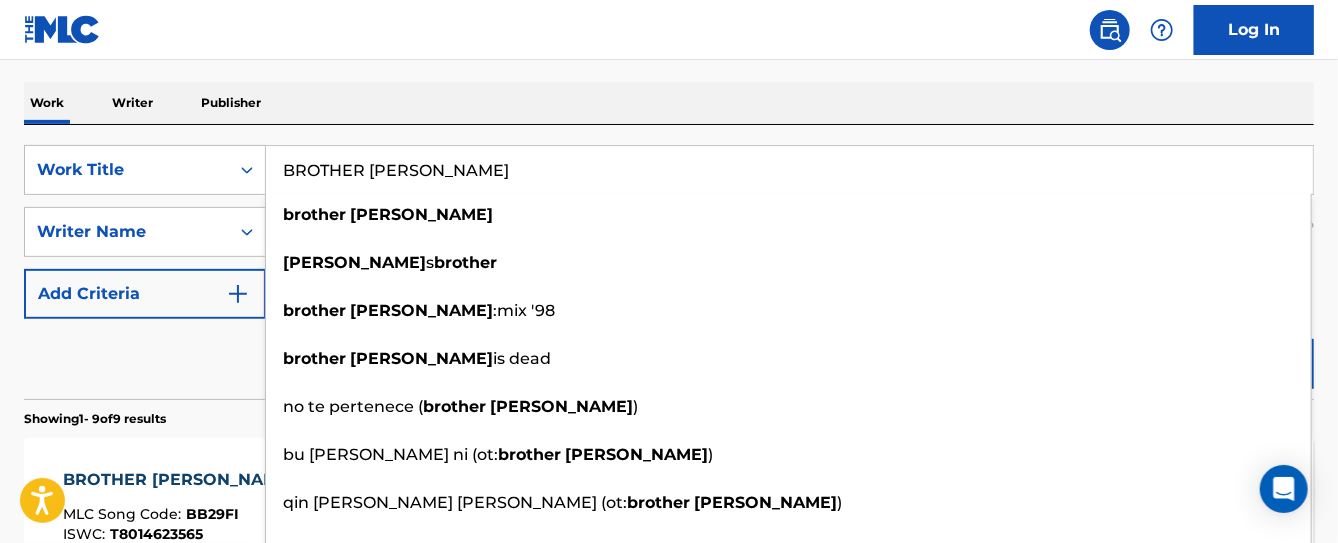 click on "BROTHER [PERSON_NAME]" at bounding box center [789, 170] 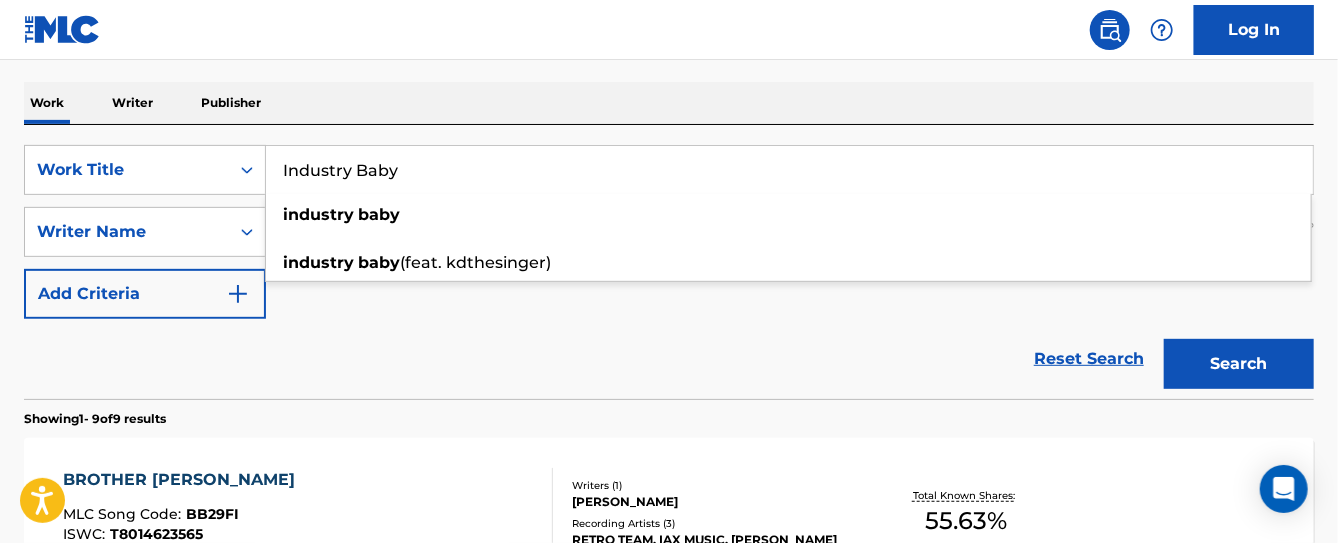 type on "Industry Baby" 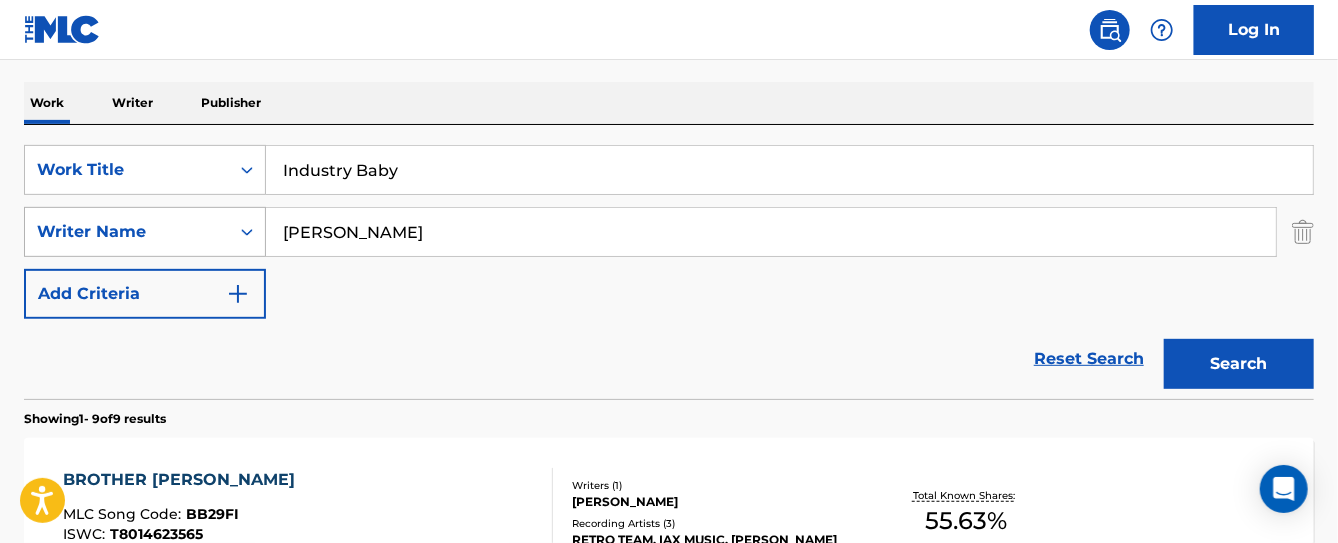drag, startPoint x: 339, startPoint y: 228, endPoint x: 182, endPoint y: 217, distance: 157.38487 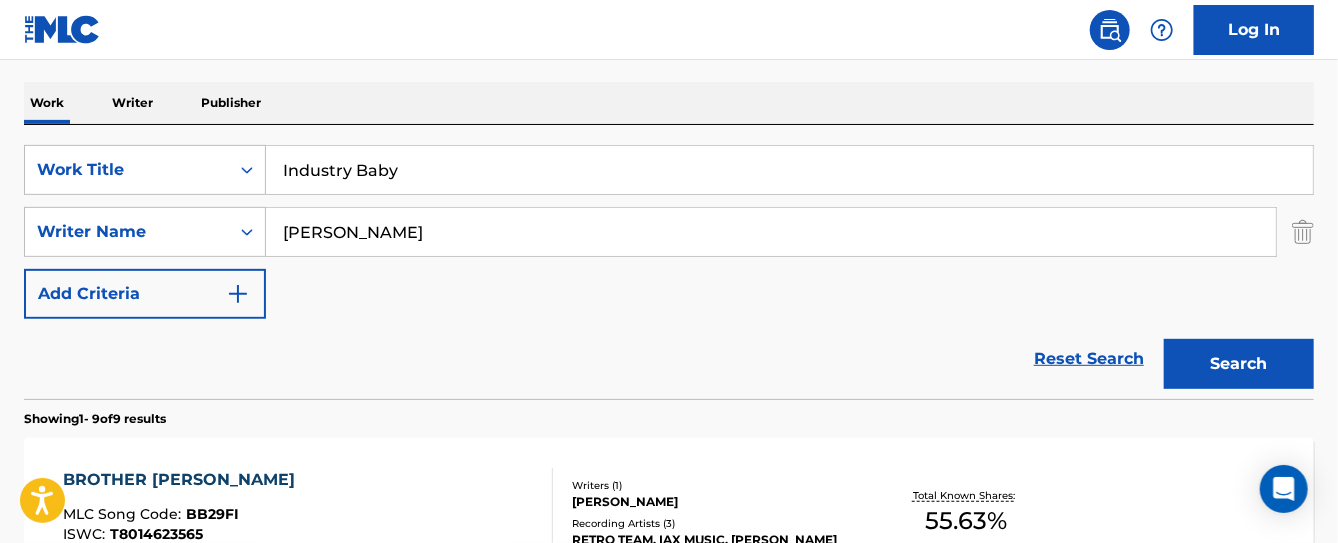 paste on "AVID" 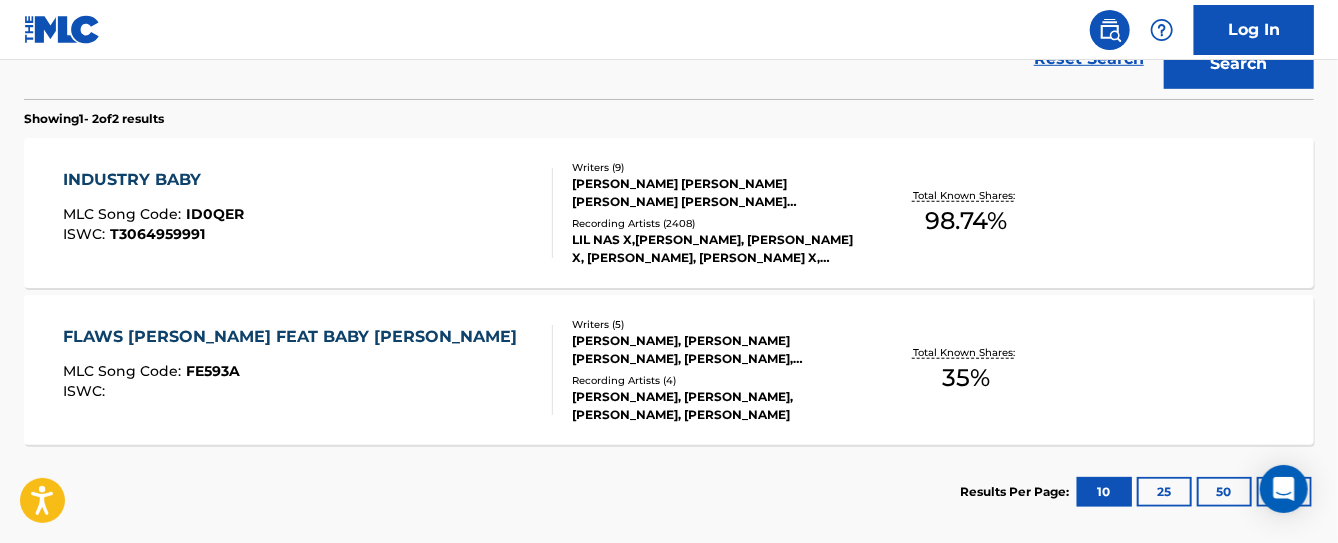 scroll, scrollTop: 500, scrollLeft: 0, axis: vertical 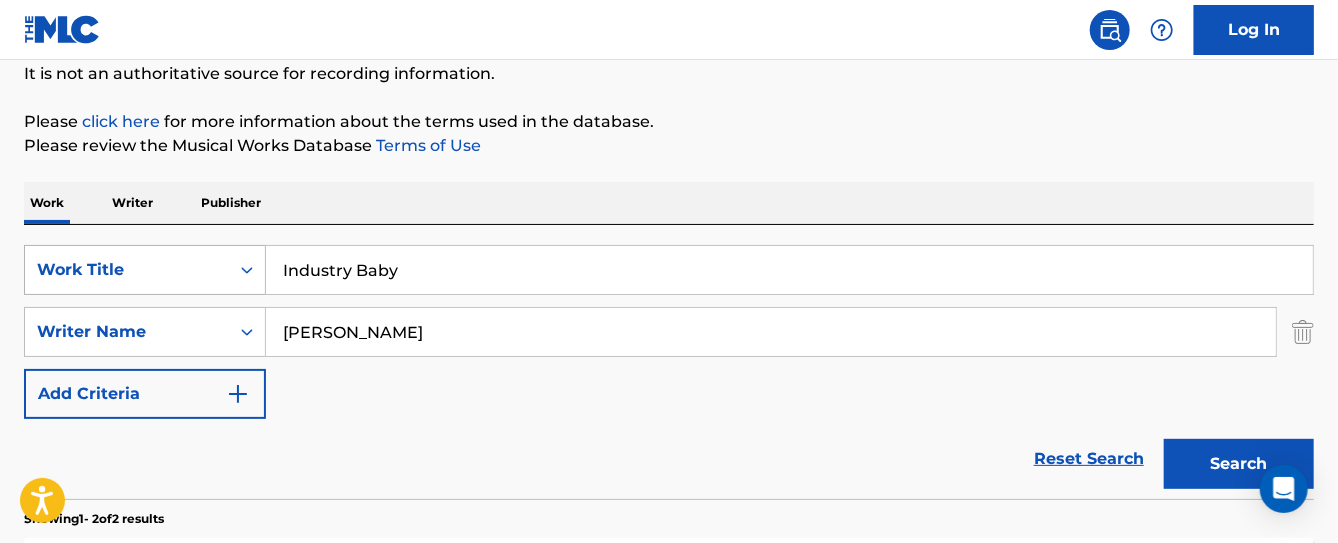 drag, startPoint x: 212, startPoint y: 264, endPoint x: 139, endPoint y: 262, distance: 73.02739 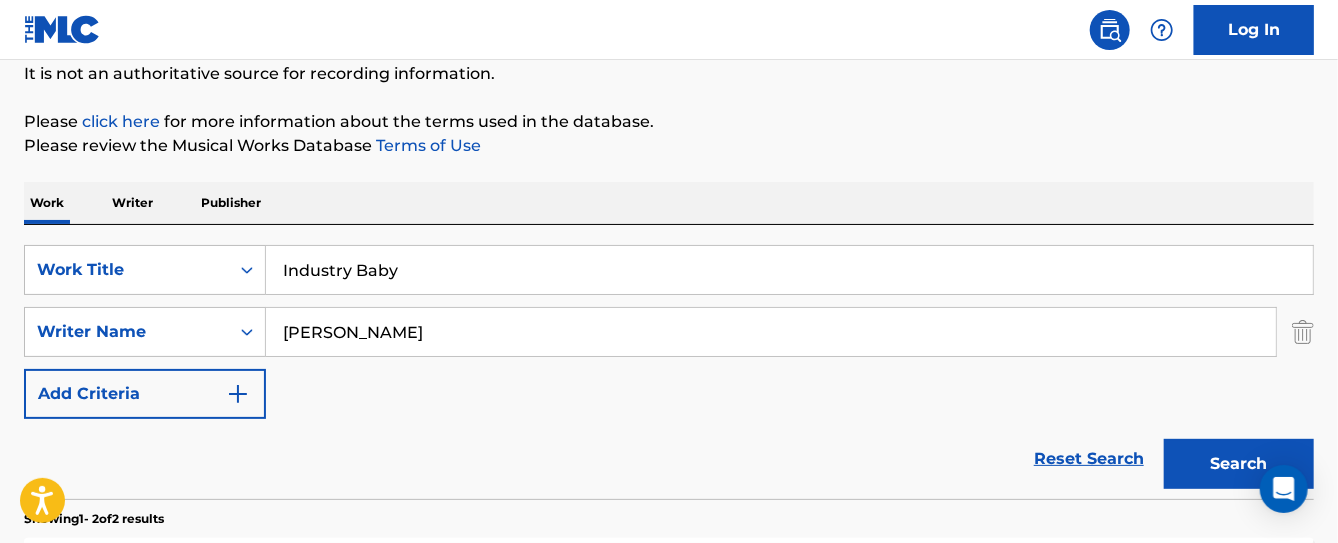paste on "Made You Look" 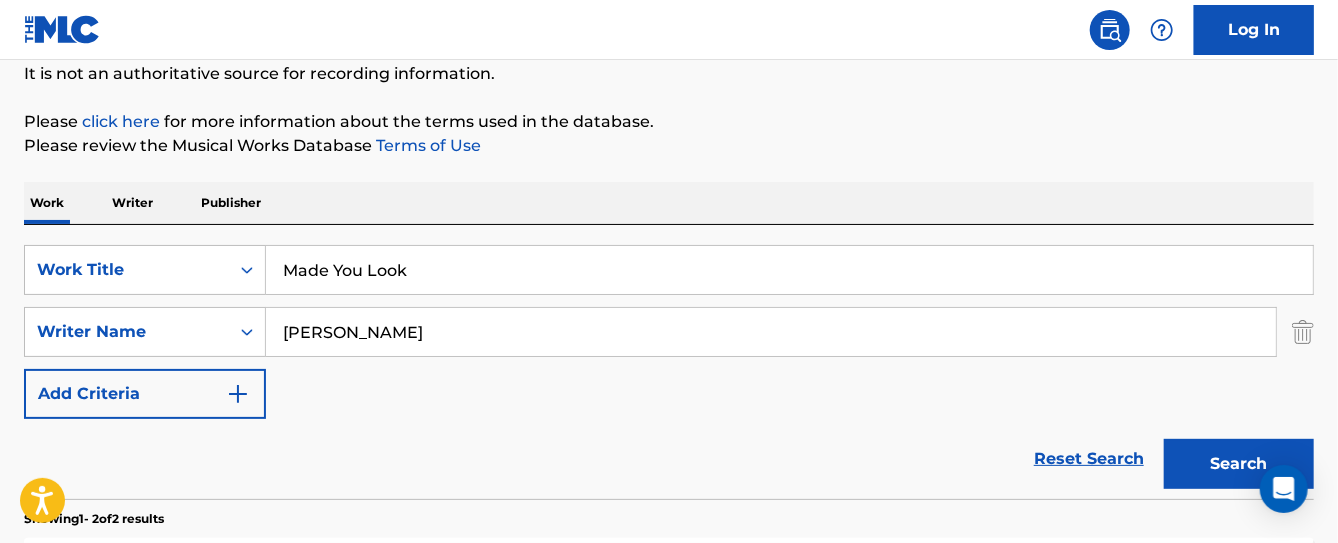 type on "Made You Look" 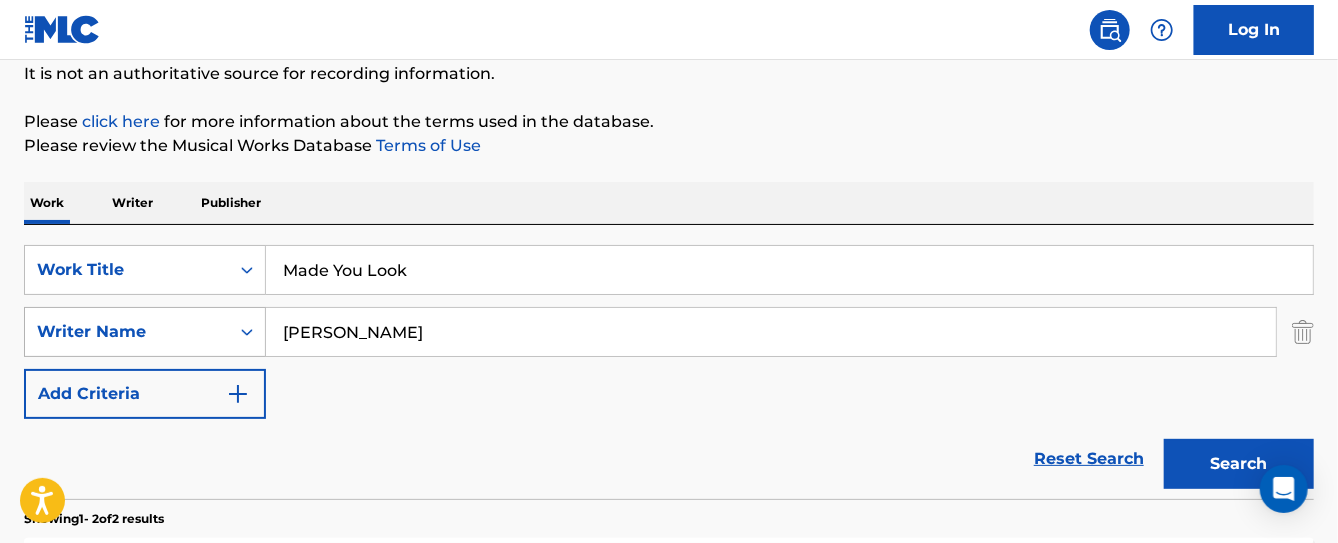 drag, startPoint x: 415, startPoint y: 335, endPoint x: 212, endPoint y: 327, distance: 203.15758 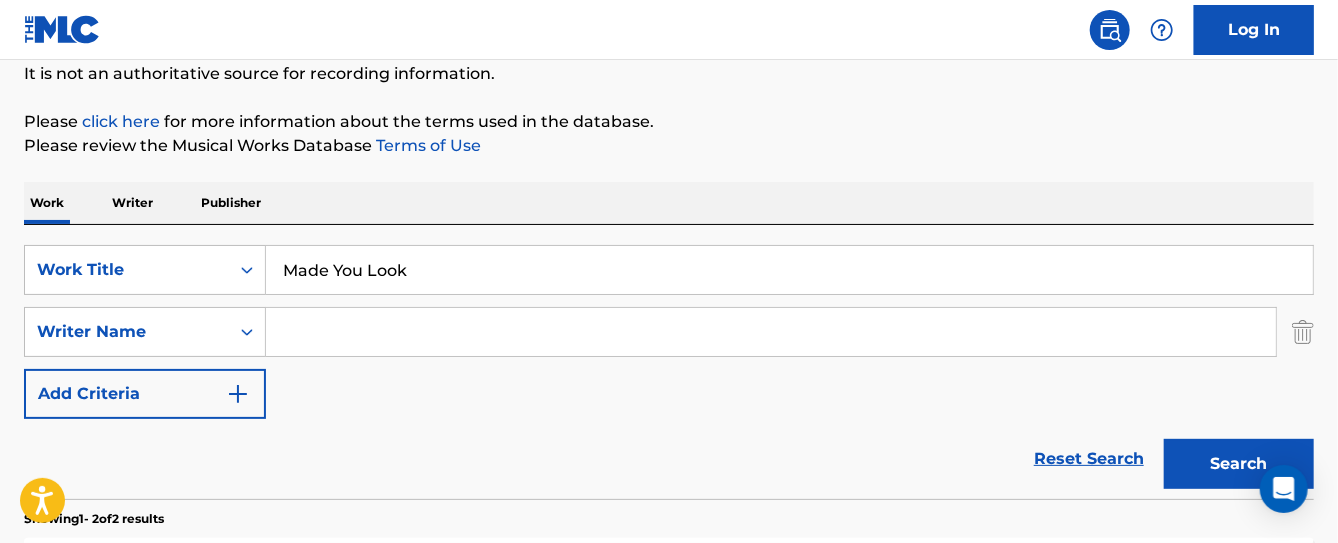 paste on "[PERSON_NAME]" 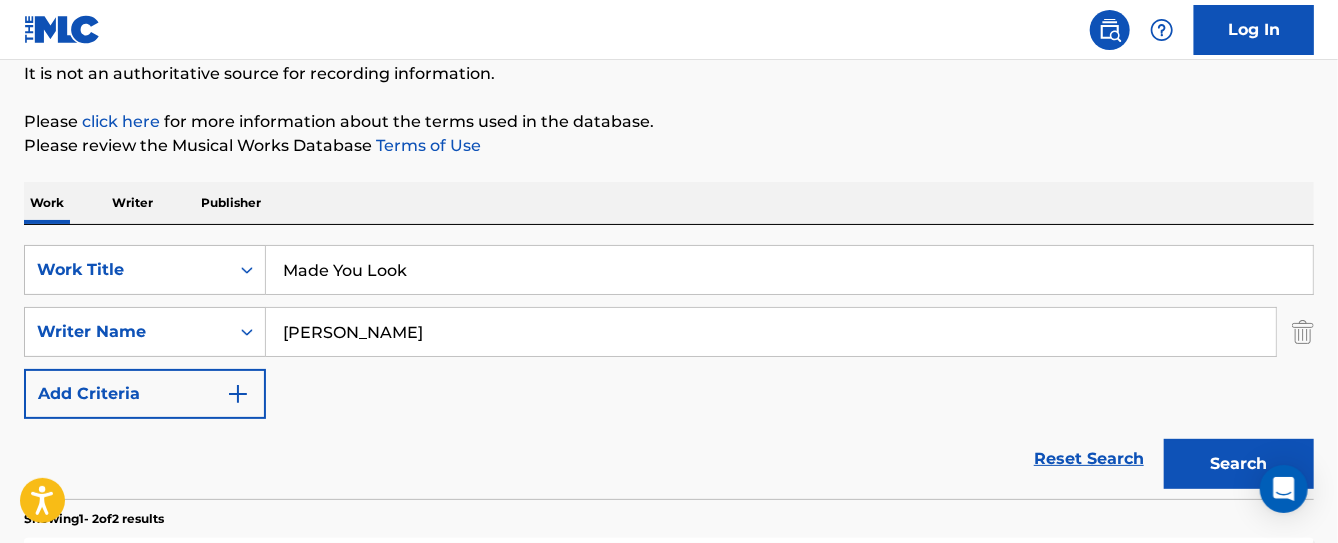 type on "[PERSON_NAME]" 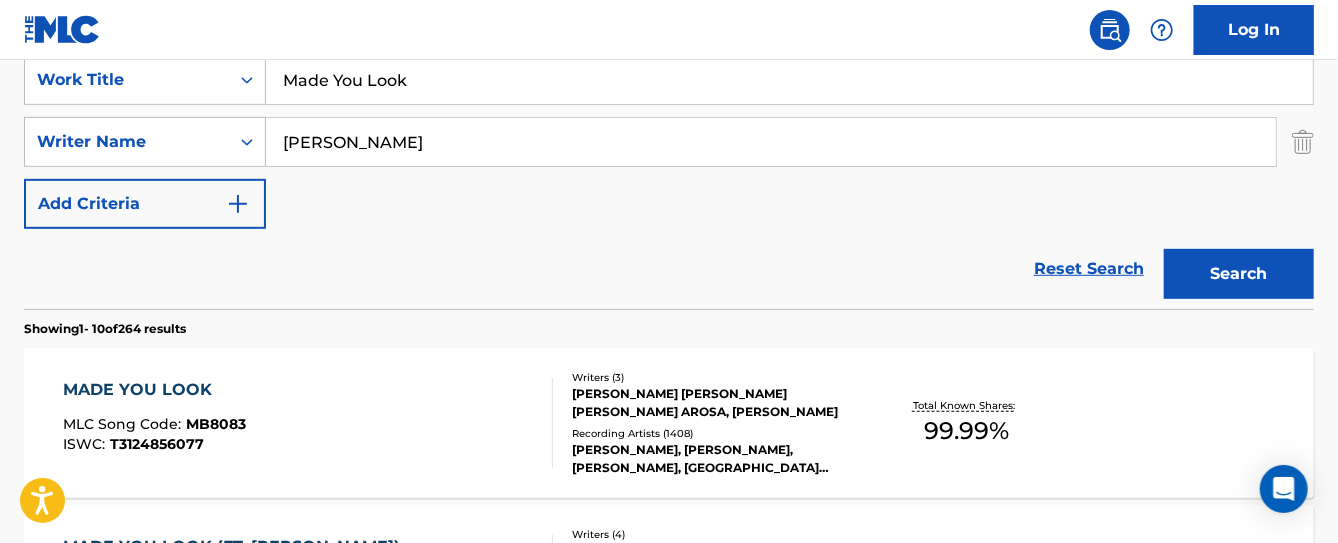 scroll, scrollTop: 290, scrollLeft: 0, axis: vertical 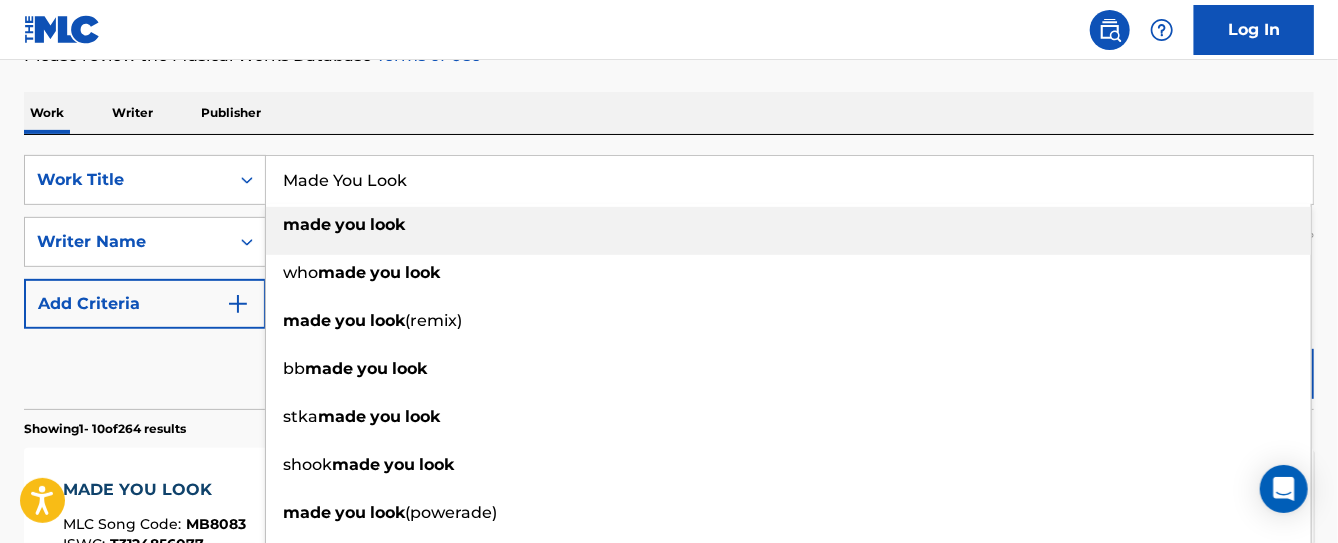 drag, startPoint x: 455, startPoint y: 168, endPoint x: 108, endPoint y: 151, distance: 347.41617 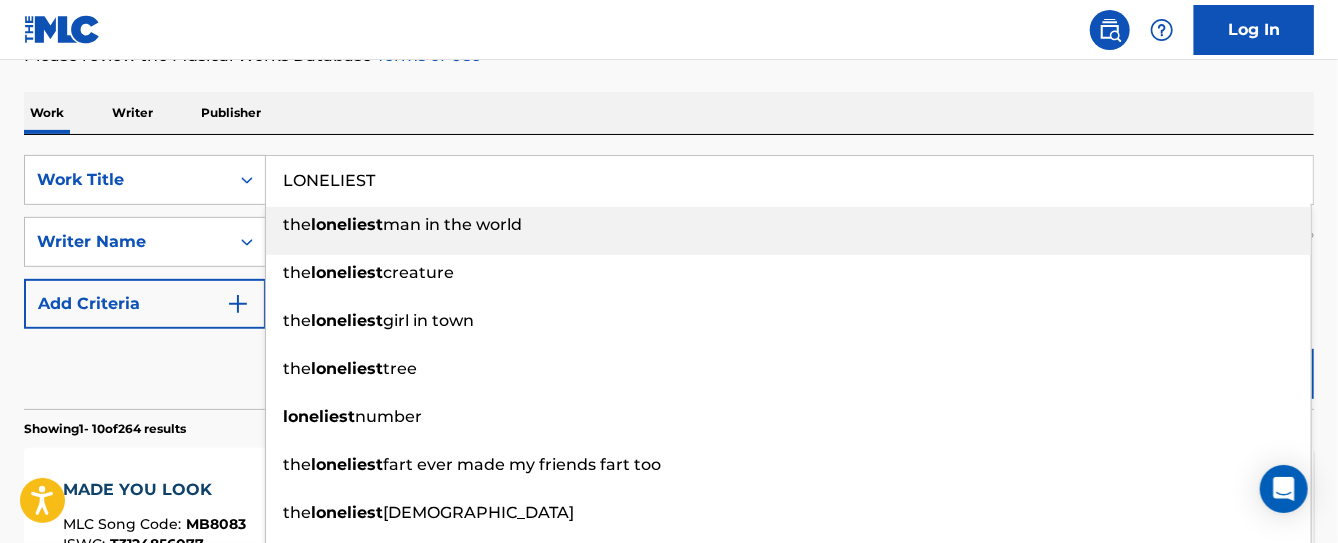 type on "LONELIEST" 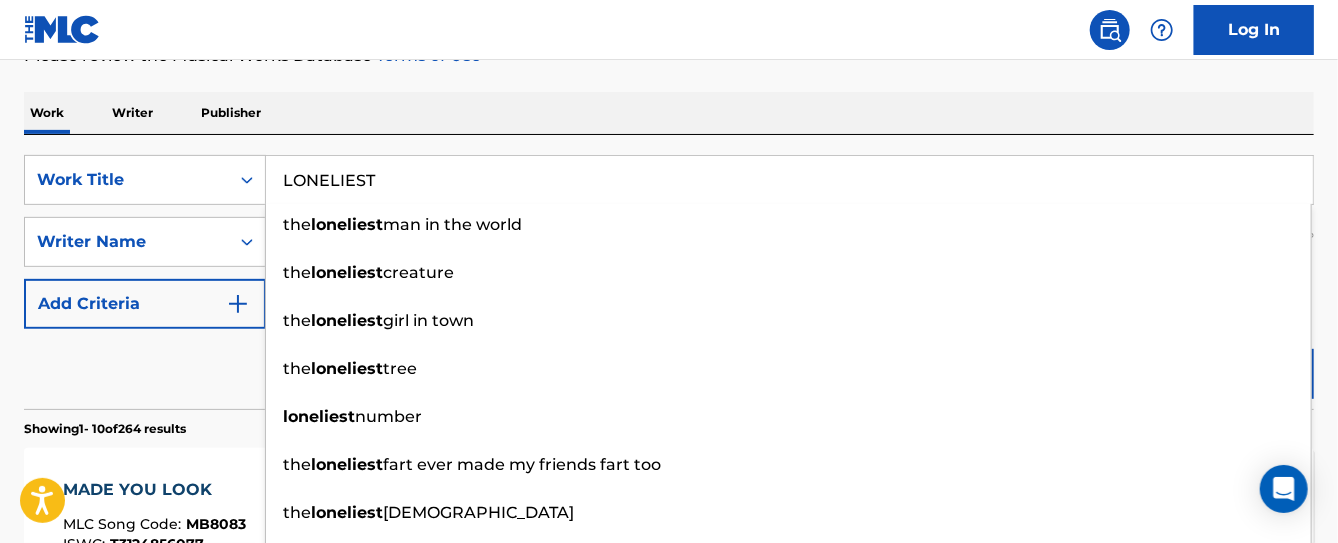 click on "The MLC Public Work Search The accuracy and completeness of The MLC's data is determined solely by our Members. It is not an authoritative source for recording information. Please   click here   for more information about the terms used in the database. Please review the Musical Works Database   Terms of Use Work Writer Publisher SearchWithCriteria67d171c5-ba70-4c5f-a75f-cfc20f5c99b7 Work Title LONELIEST the  loneliest  man in the world the  loneliest  creature the  loneliest  girl in town the  loneliest  tree loneliest  number the  loneliest  fart ever made my friends fart too the  loneliest  monk loneliest  road in [GEOGRAPHIC_DATA] the  loneliest  place loneliest  is man SearchWithCriteria75c73d1d-c332-4e96-a291-a1f5f6a78453 Writer Name [PERSON_NAME] Add Criteria Reset Search Search Showing  1  -   10  of  264   results   MADE YOU LOOK MLC Song Code : MB8083 ISWC : T3124856077 Writers ( 3 ) [PERSON_NAME] [PERSON_NAME] [PERSON_NAME] AROSA, [PERSON_NAME] Recording Artists ( 1408 ) Total Known Shares: 99.99 % :" at bounding box center [669, 967] 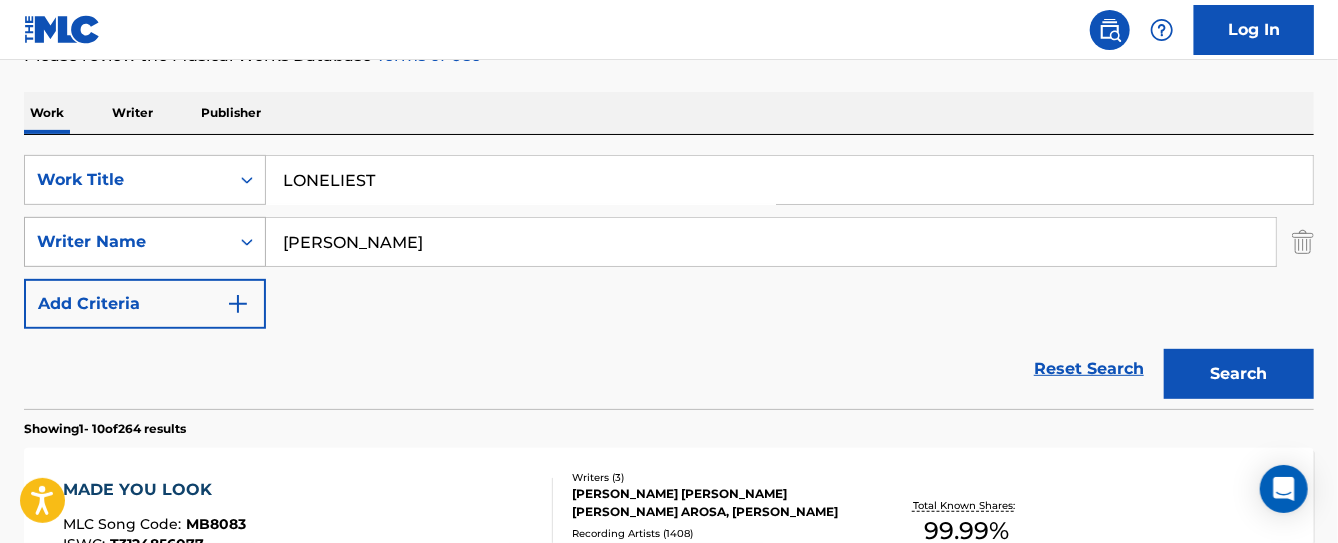 click on "SearchWithCriteria75c73d1d-c332-4e96-a291-a1f5f6a78453 Writer Name [PERSON_NAME]" at bounding box center [669, 242] 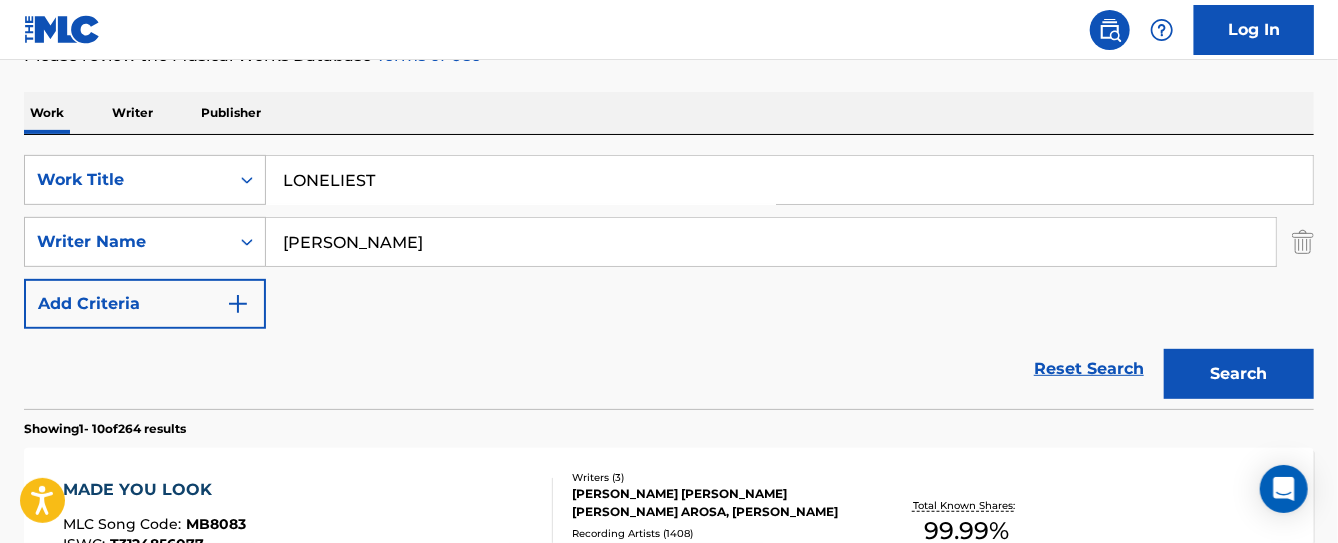 paste on "[PERSON_NAME]" 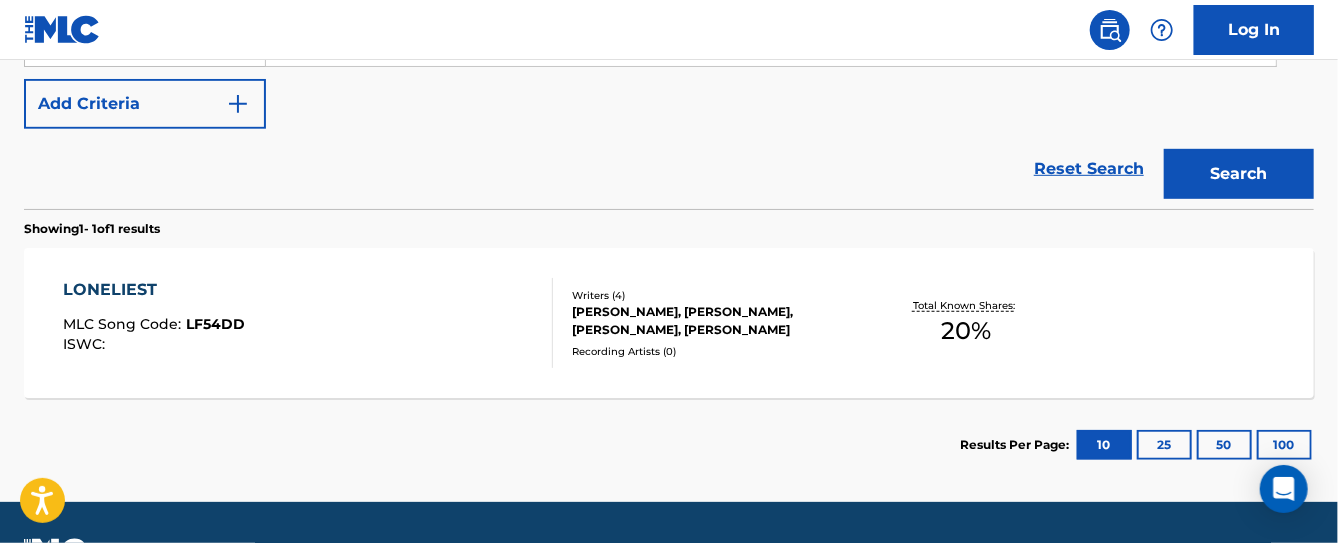 scroll, scrollTop: 390, scrollLeft: 0, axis: vertical 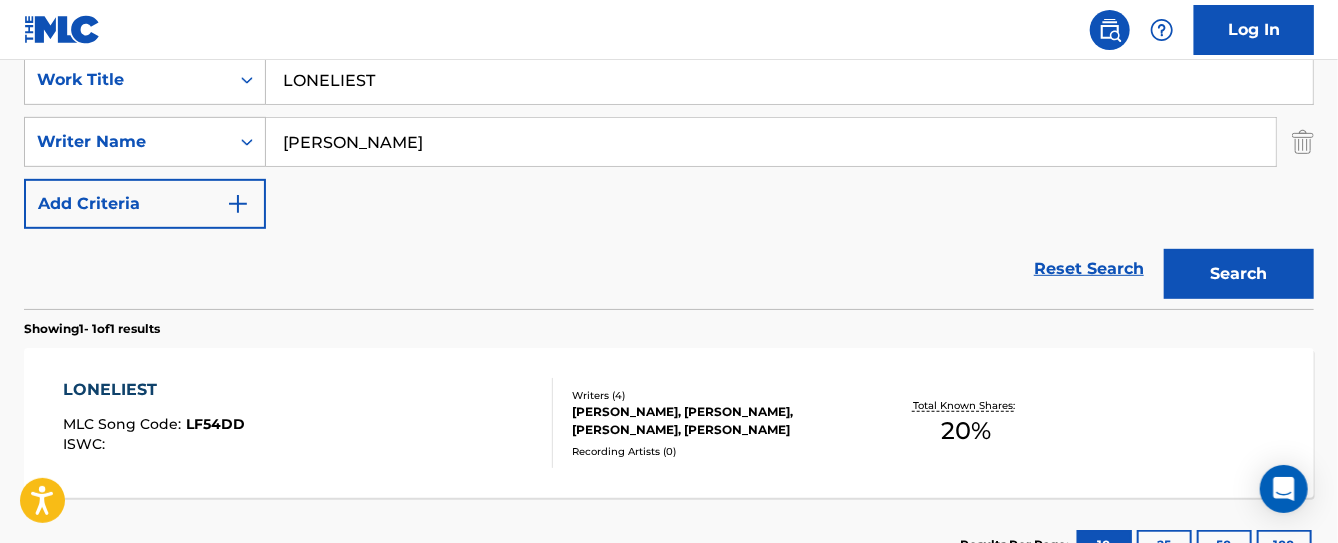 click on "LONELIEST" at bounding box center (789, 80) 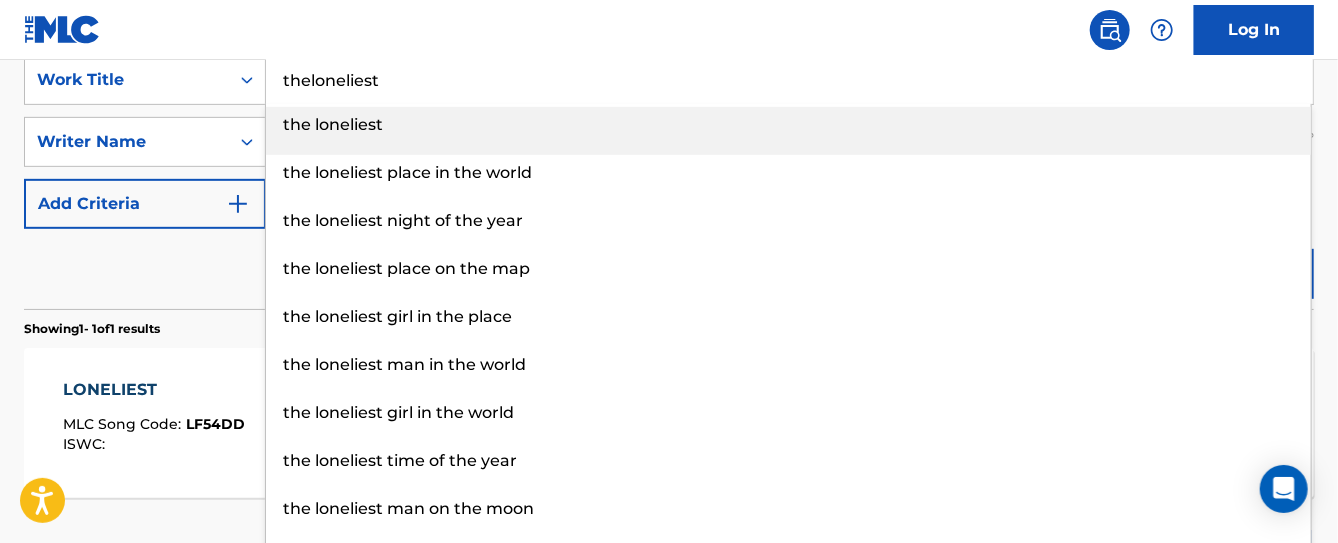 click on "theloneliest" at bounding box center (789, 80) 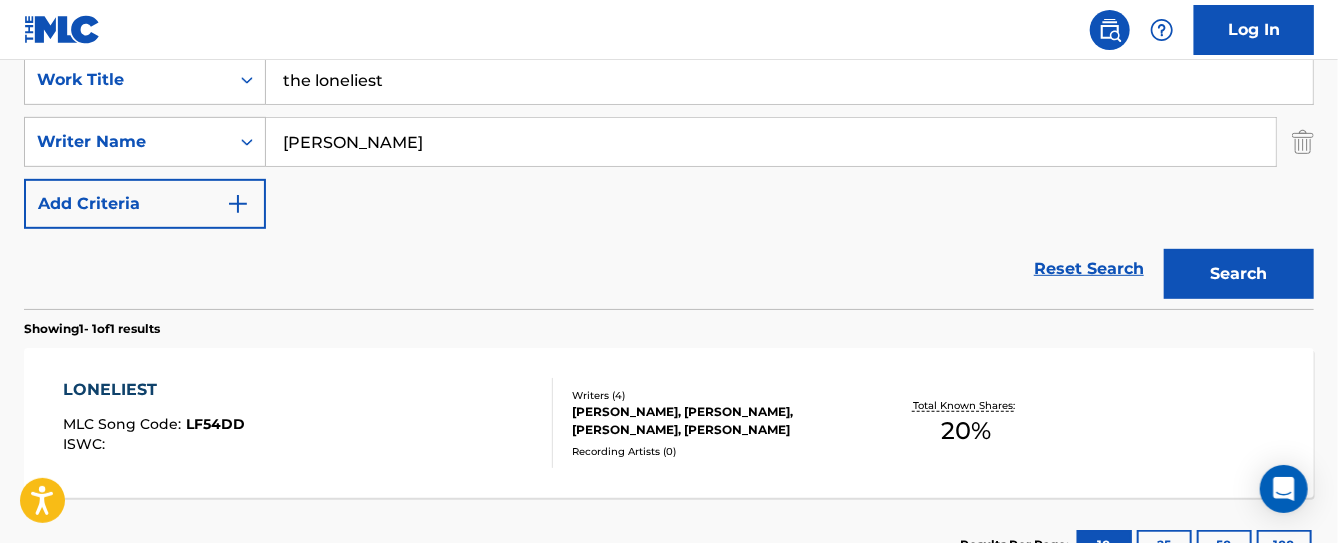 type on "the loneliest" 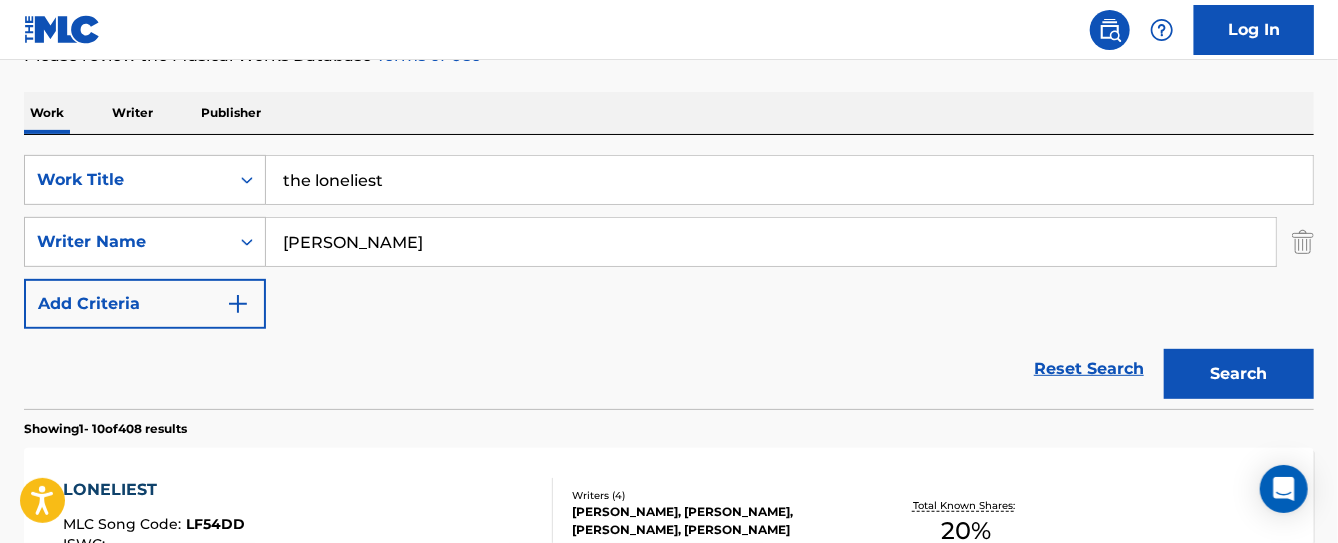 scroll, scrollTop: 190, scrollLeft: 0, axis: vertical 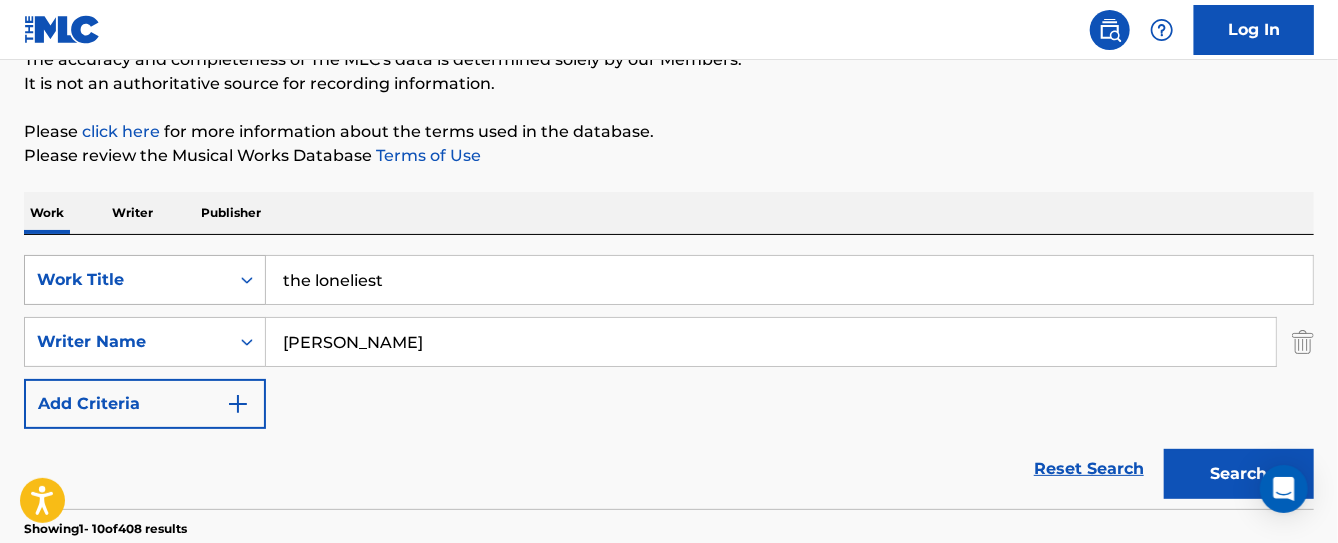 drag, startPoint x: 407, startPoint y: 335, endPoint x: 164, endPoint y: 300, distance: 245.50764 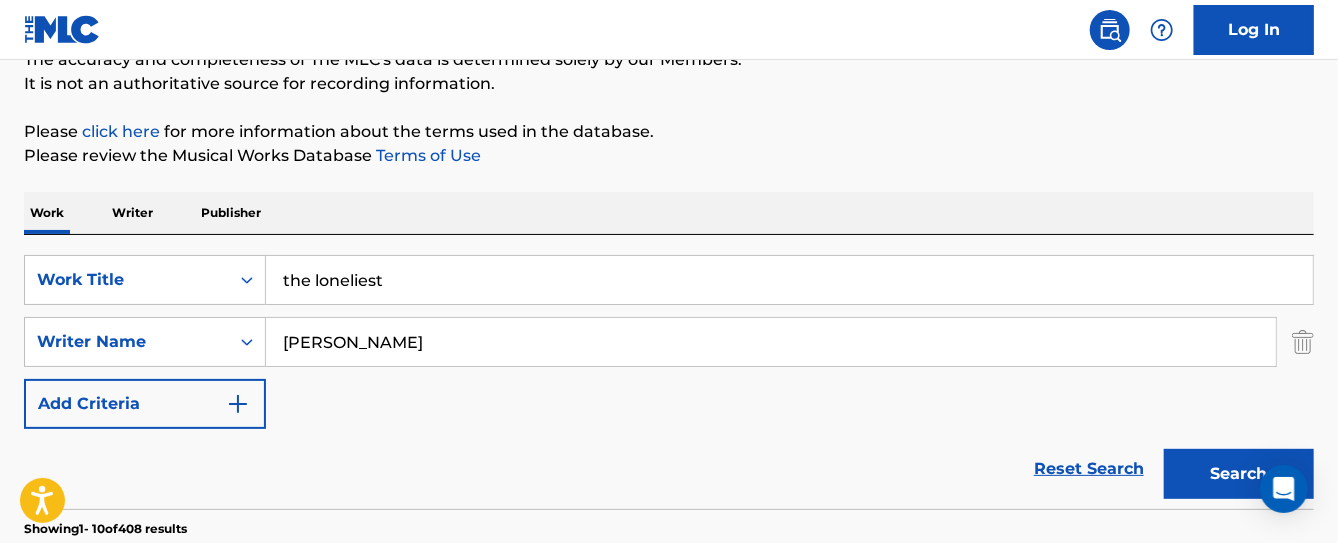 paste on "VICTORIA" 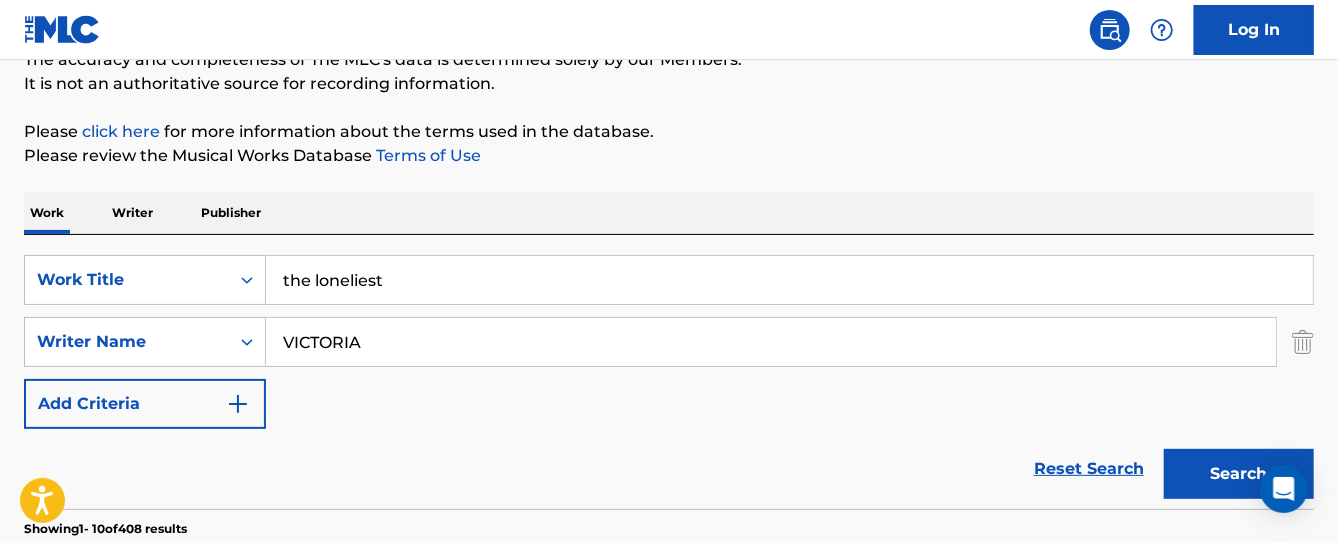 type on "VICTORIA" 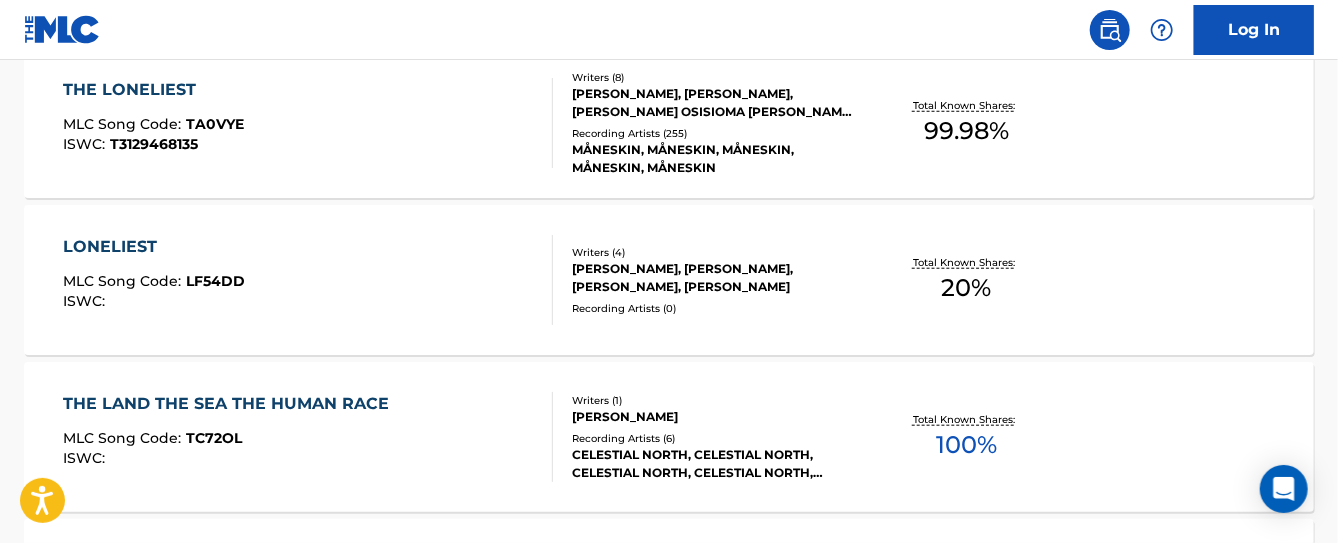 scroll, scrollTop: 590, scrollLeft: 0, axis: vertical 